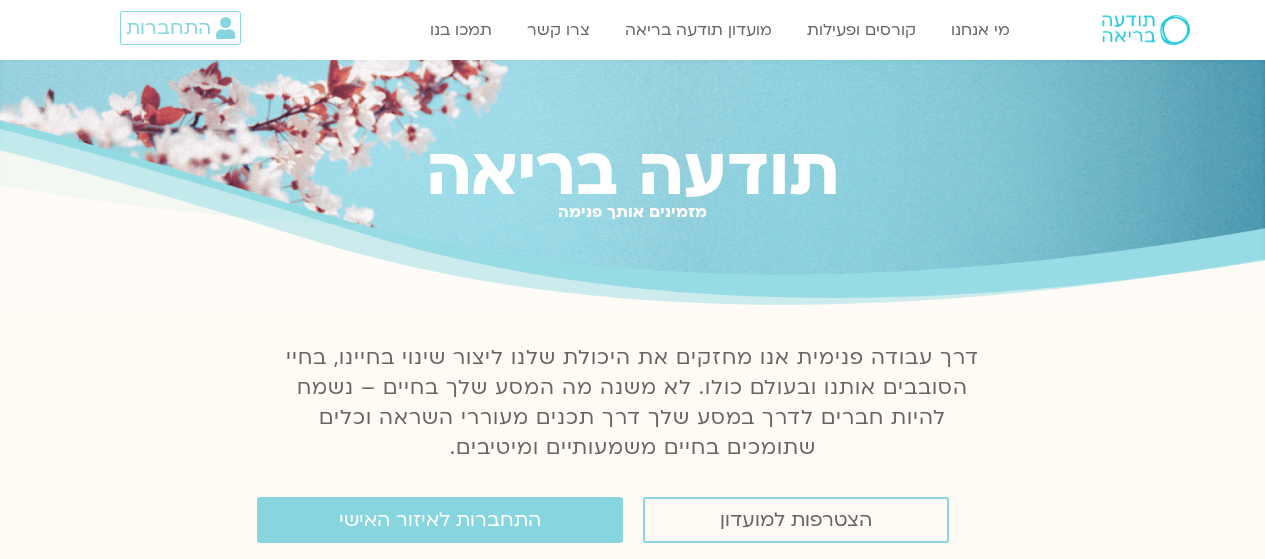 scroll, scrollTop: 0, scrollLeft: 0, axis: both 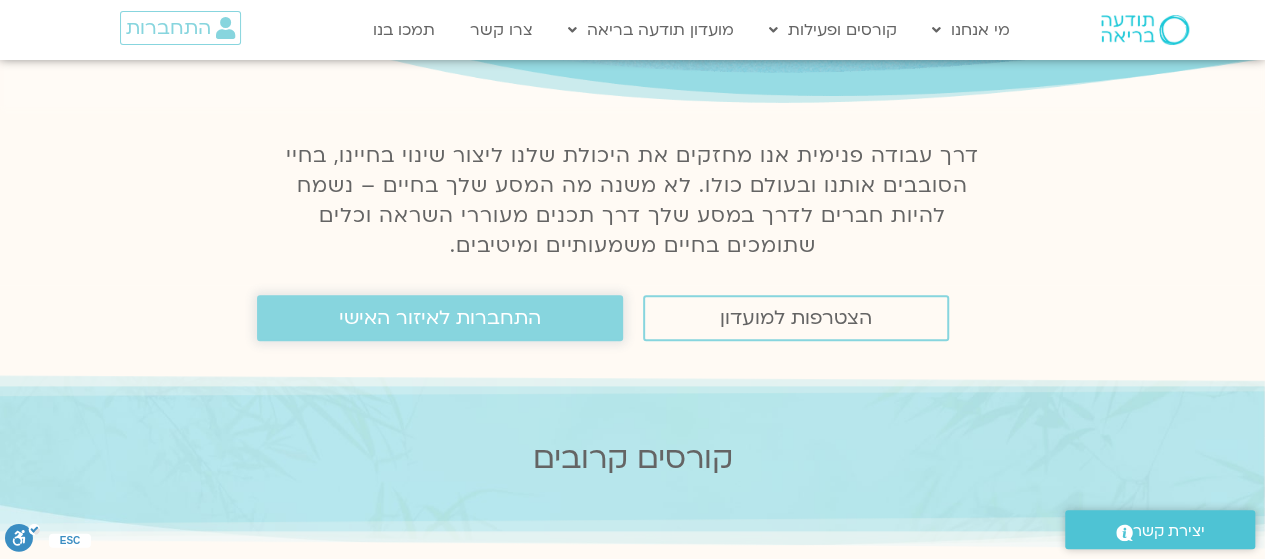 click on "התחברות לאיזור האישי" at bounding box center (440, 318) 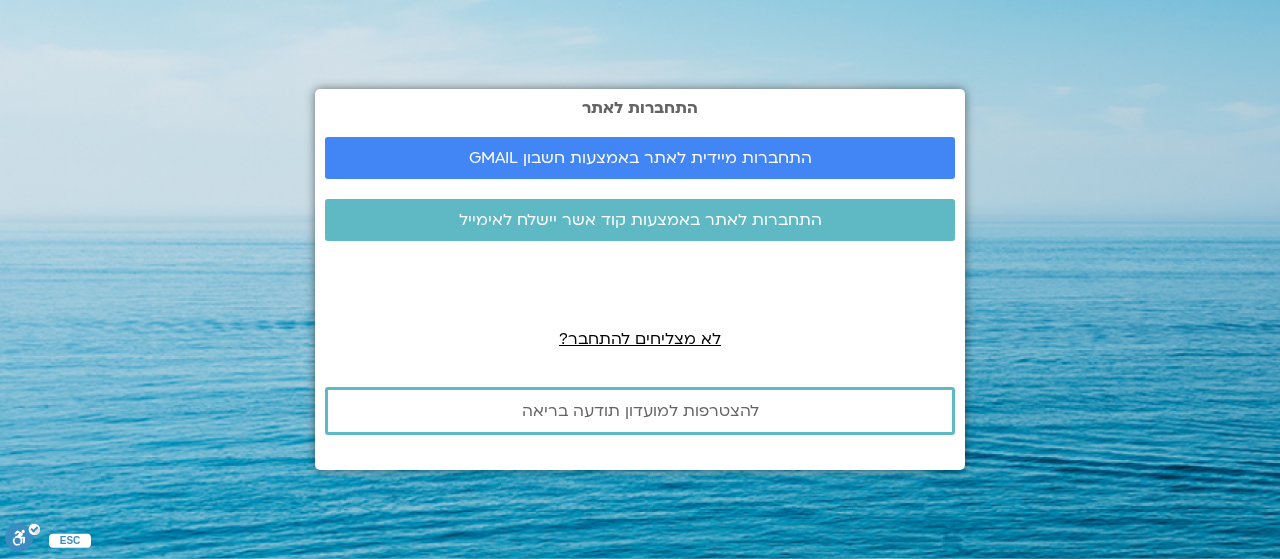 scroll, scrollTop: 0, scrollLeft: 0, axis: both 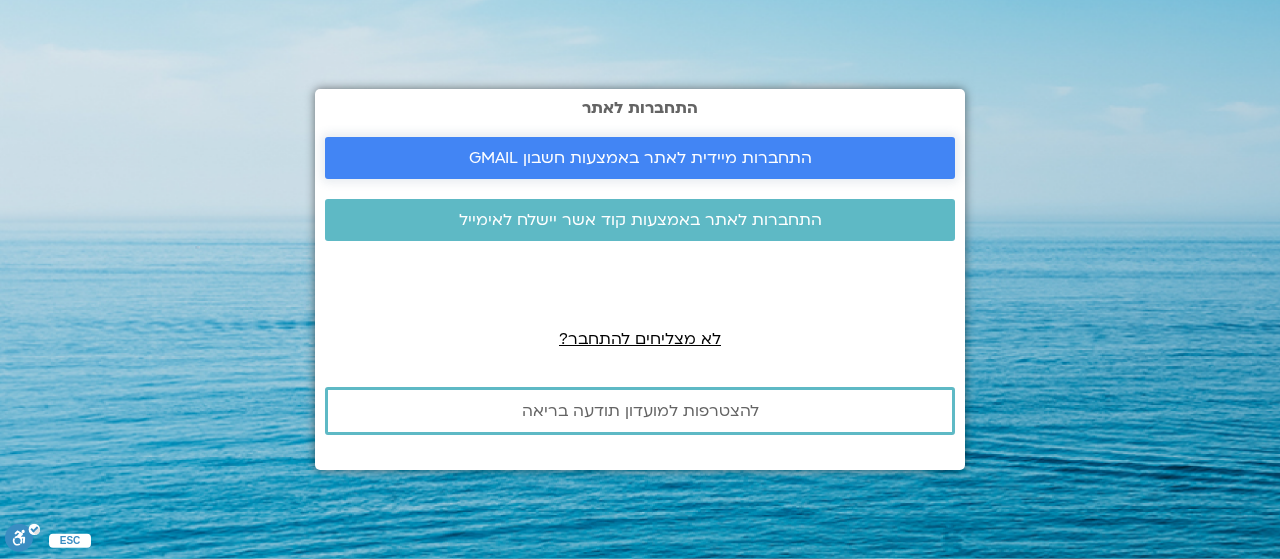 click on "התחברות מיידית לאתר באמצעות חשבון GMAIL" at bounding box center (640, 158) 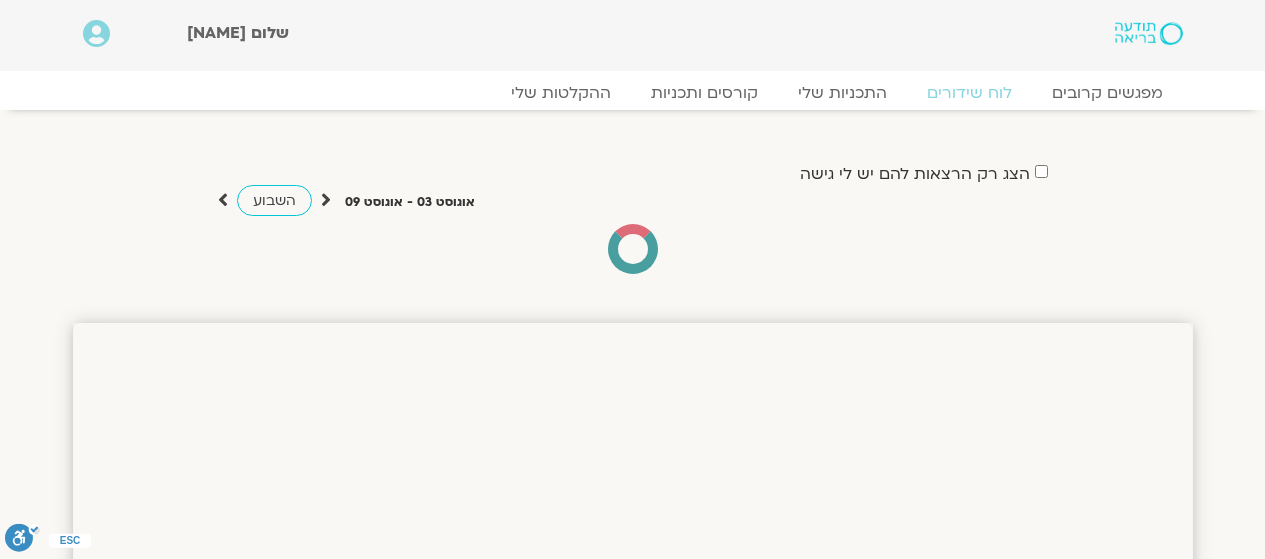 scroll, scrollTop: 0, scrollLeft: 0, axis: both 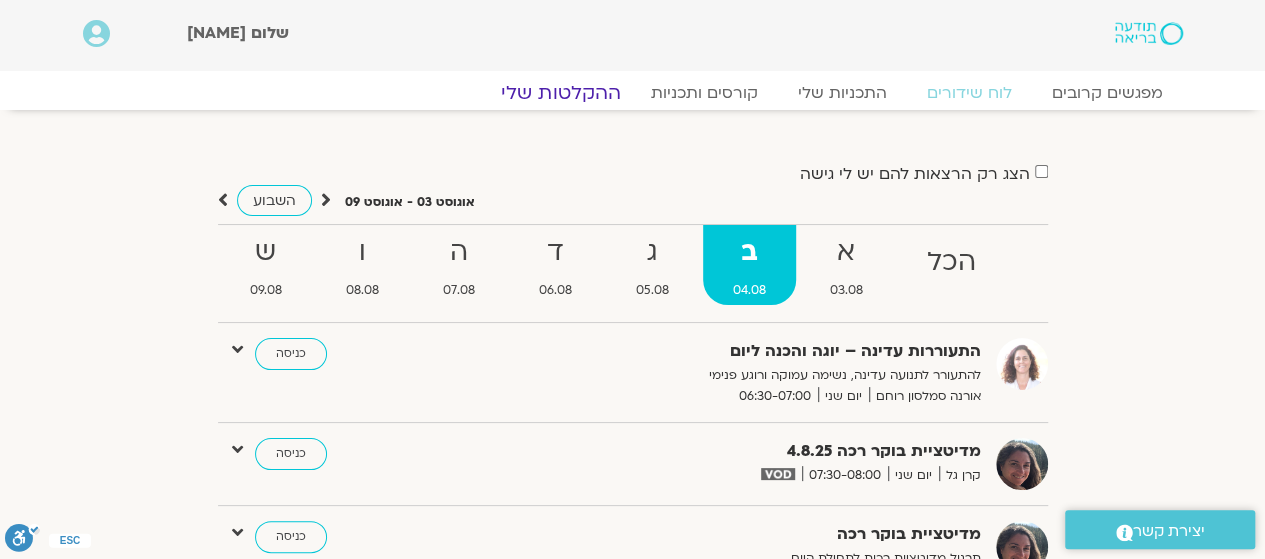 click on "ההקלטות שלי" 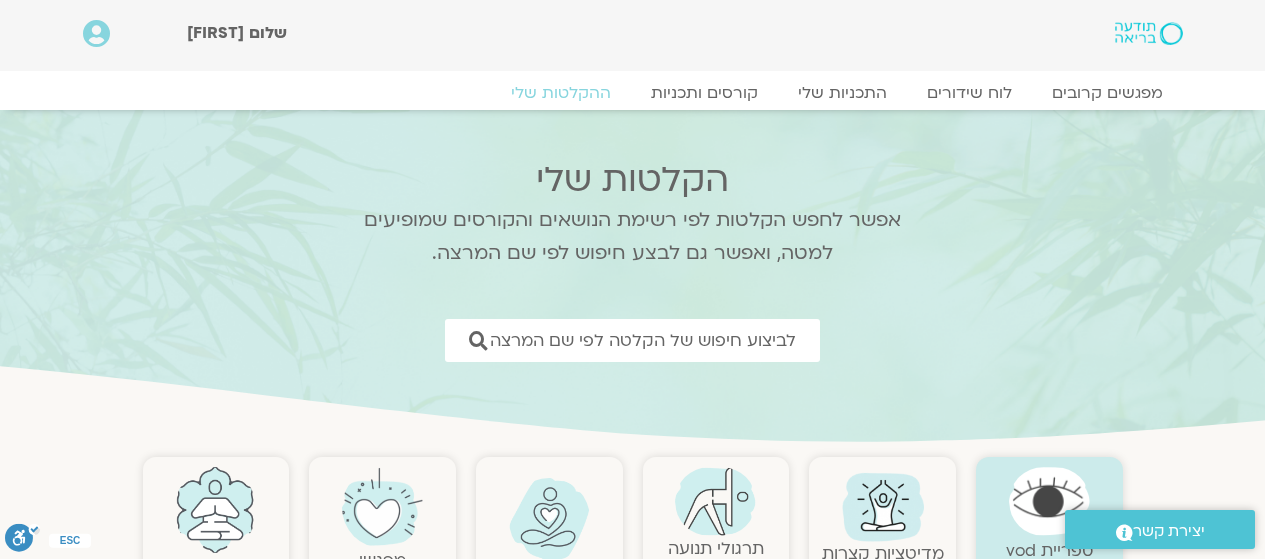 scroll, scrollTop: 0, scrollLeft: 0, axis: both 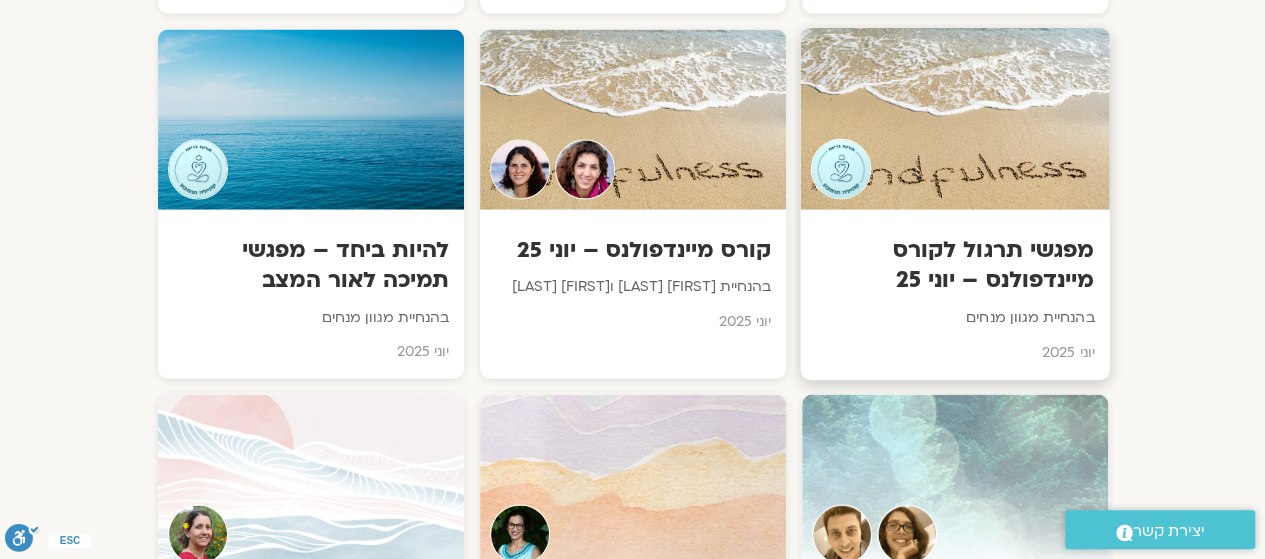 click on "מפגשי תרגול לקורס מיינדפולנס – יוני 25 בהנחיית  מגוון מנחים יוני 2025" at bounding box center (954, 294) 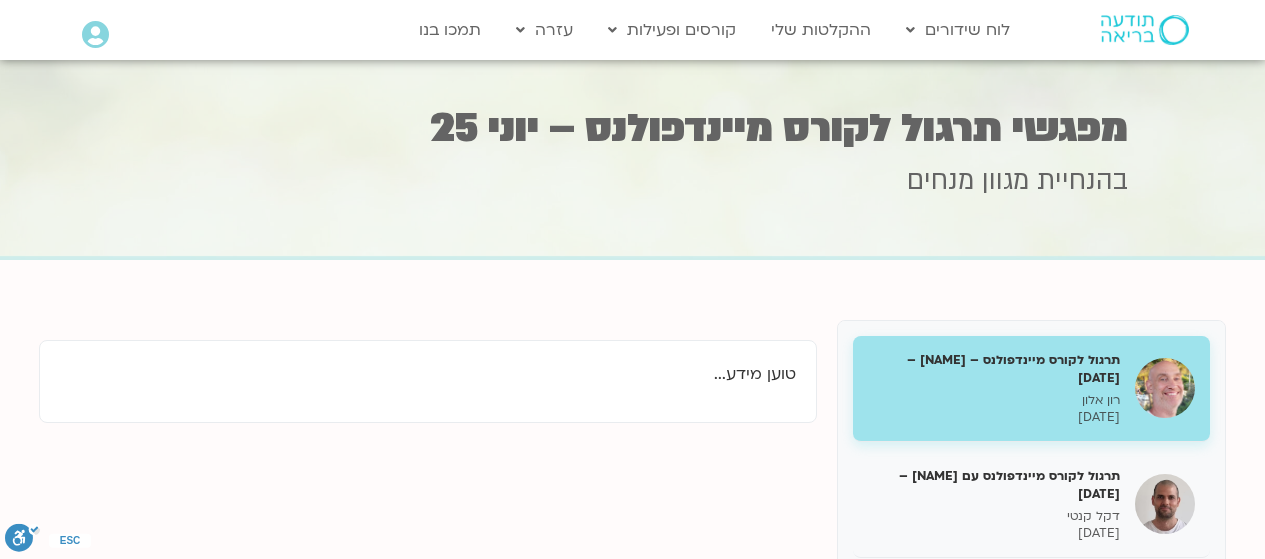 scroll, scrollTop: 0, scrollLeft: 0, axis: both 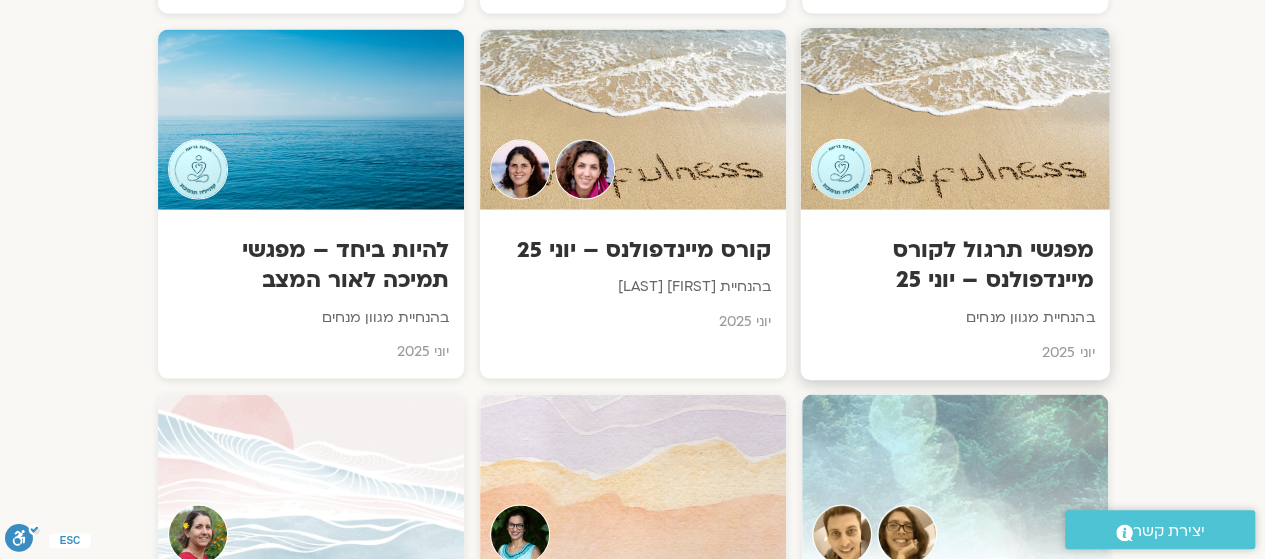 click at bounding box center (954, 118) 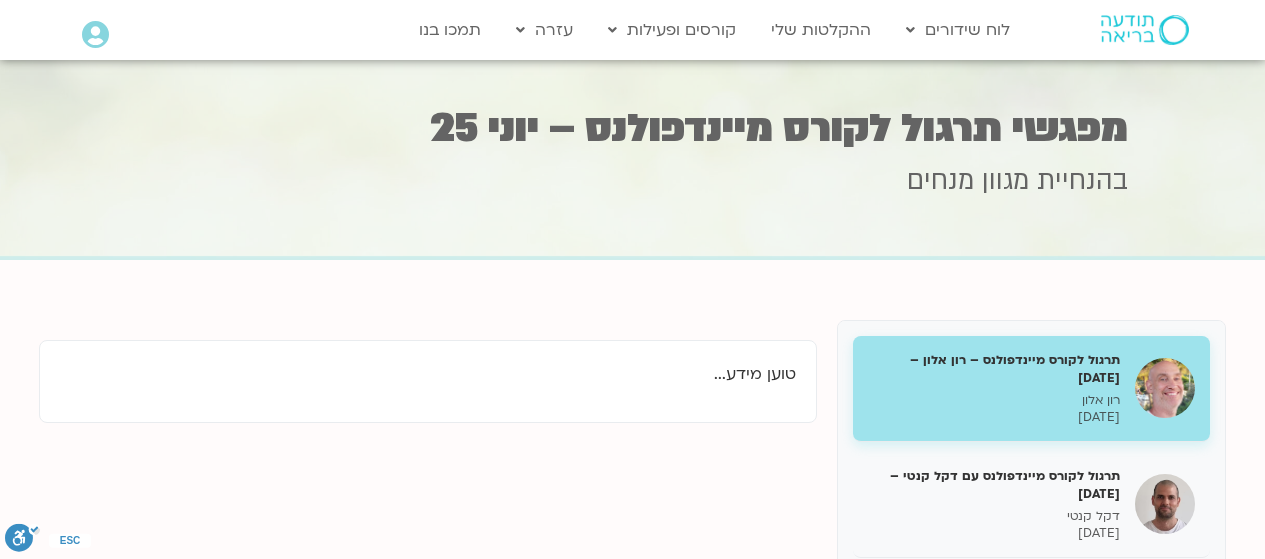 scroll, scrollTop: 0, scrollLeft: 0, axis: both 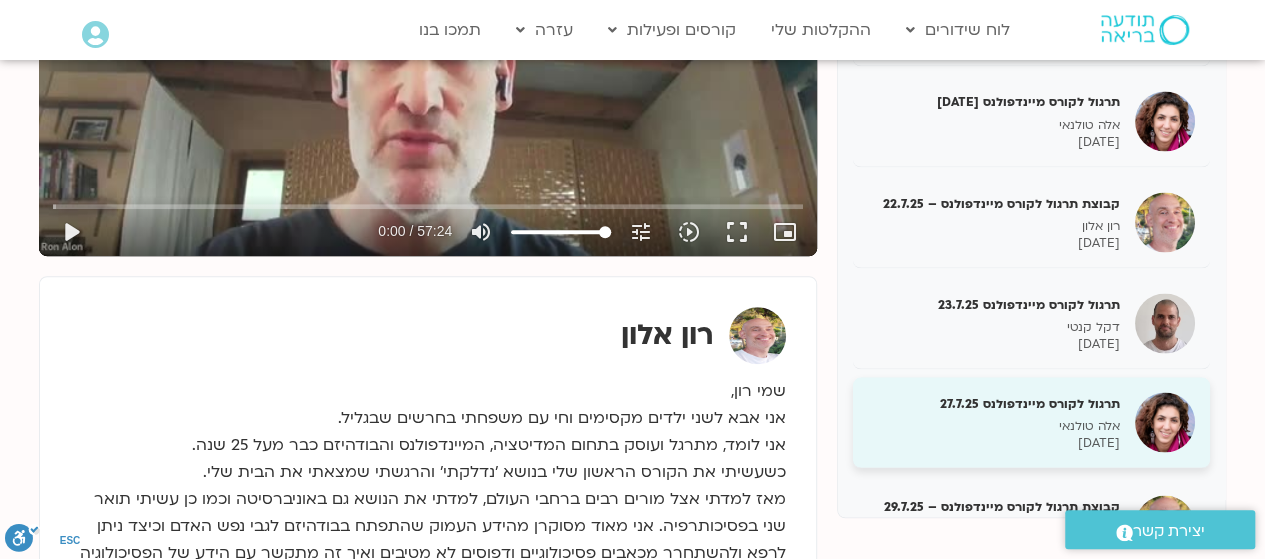 click on "תרגול לקורס מיינדפולנס 27.7.25" at bounding box center [994, 403] 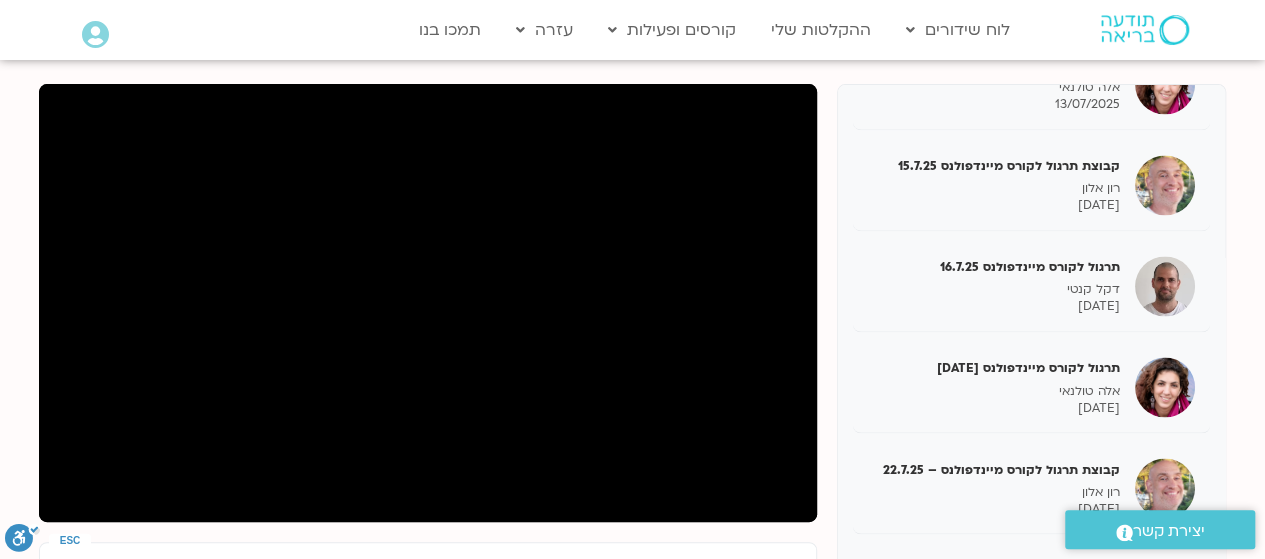 scroll, scrollTop: 235, scrollLeft: 0, axis: vertical 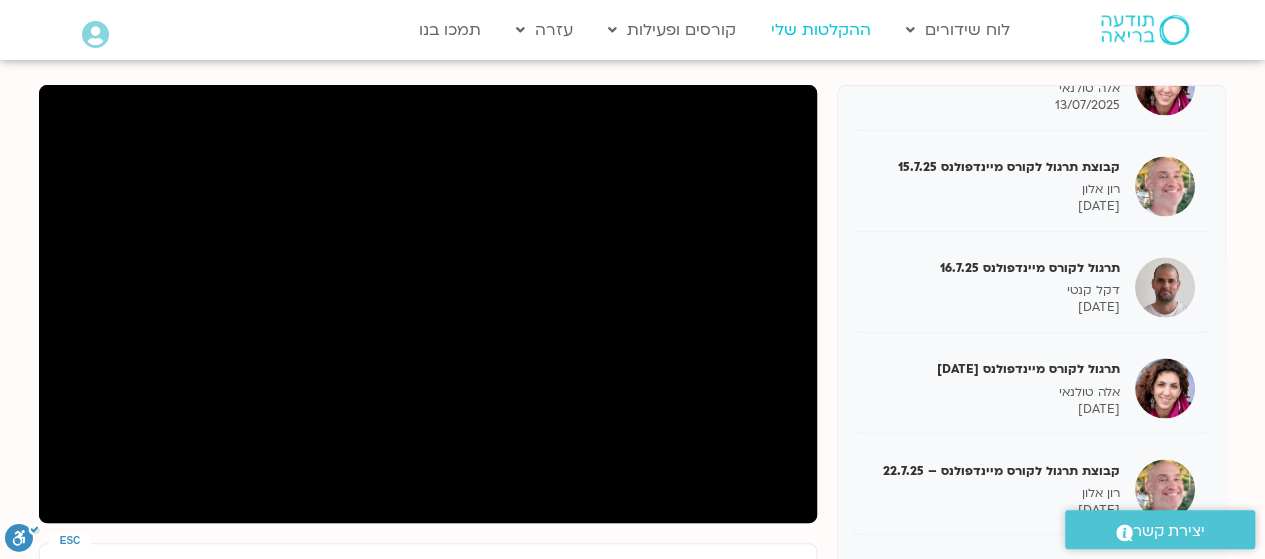 click on "ההקלטות שלי" at bounding box center (821, 30) 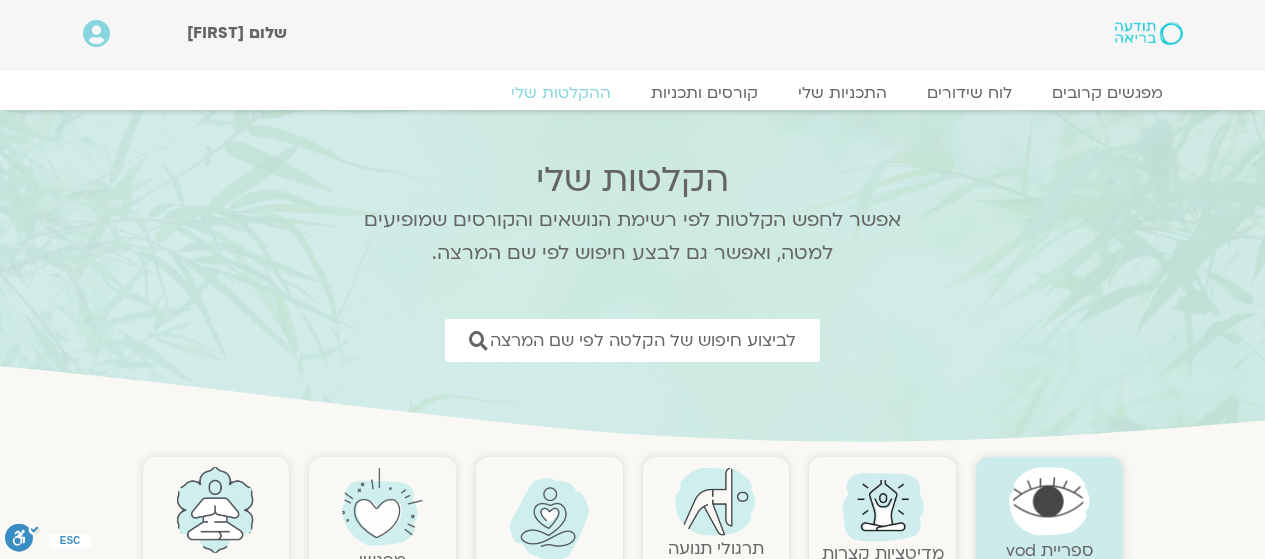 scroll, scrollTop: 0, scrollLeft: 0, axis: both 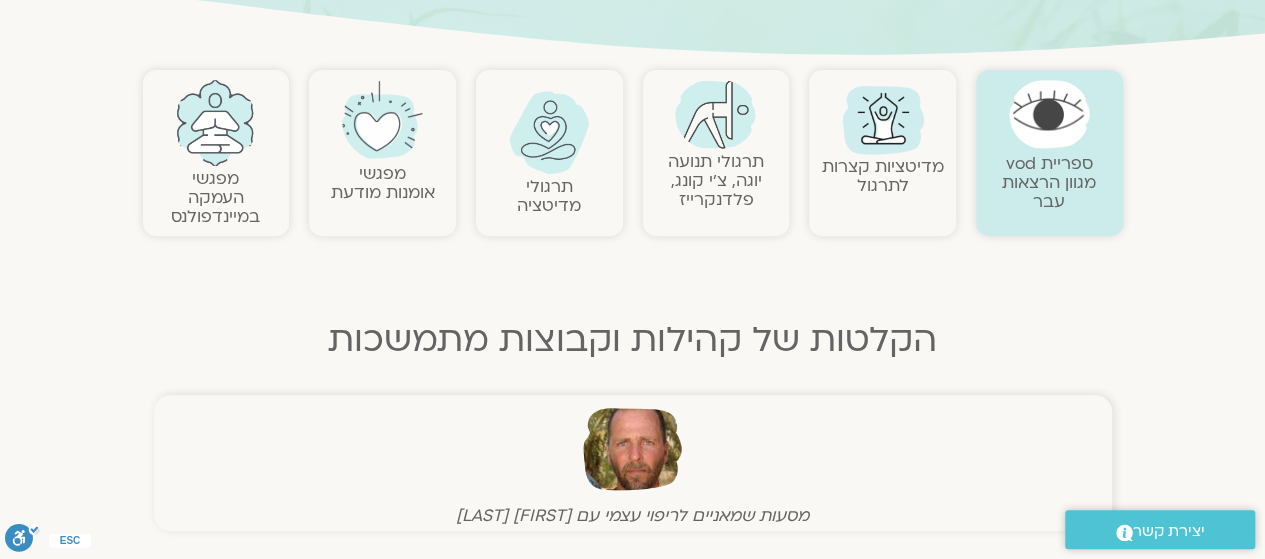 click at bounding box center (883, 118) 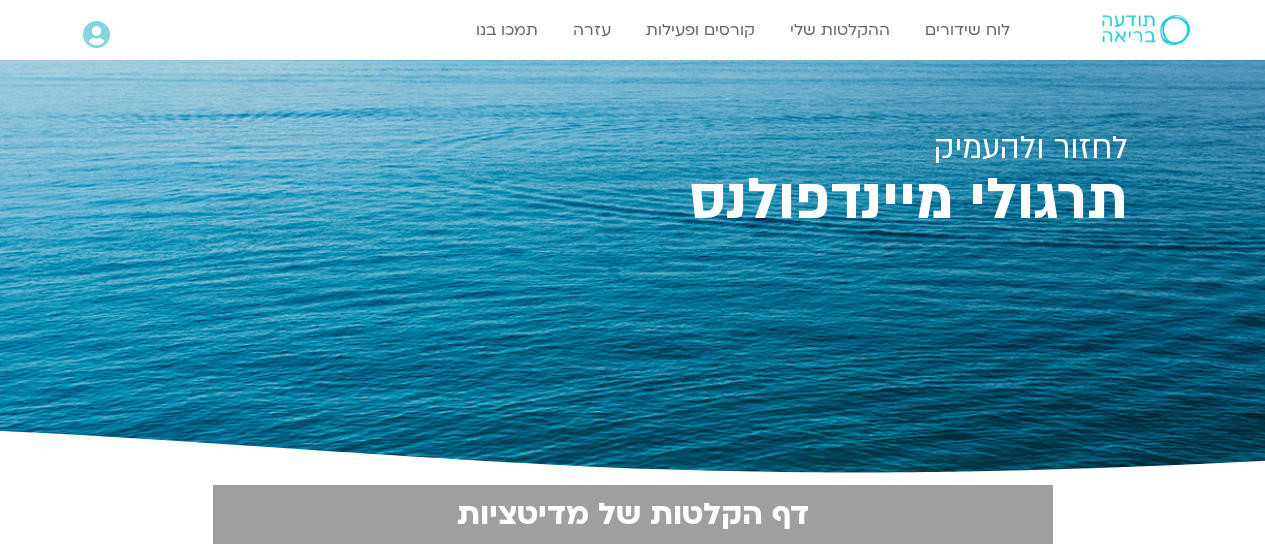 scroll, scrollTop: 0, scrollLeft: 0, axis: both 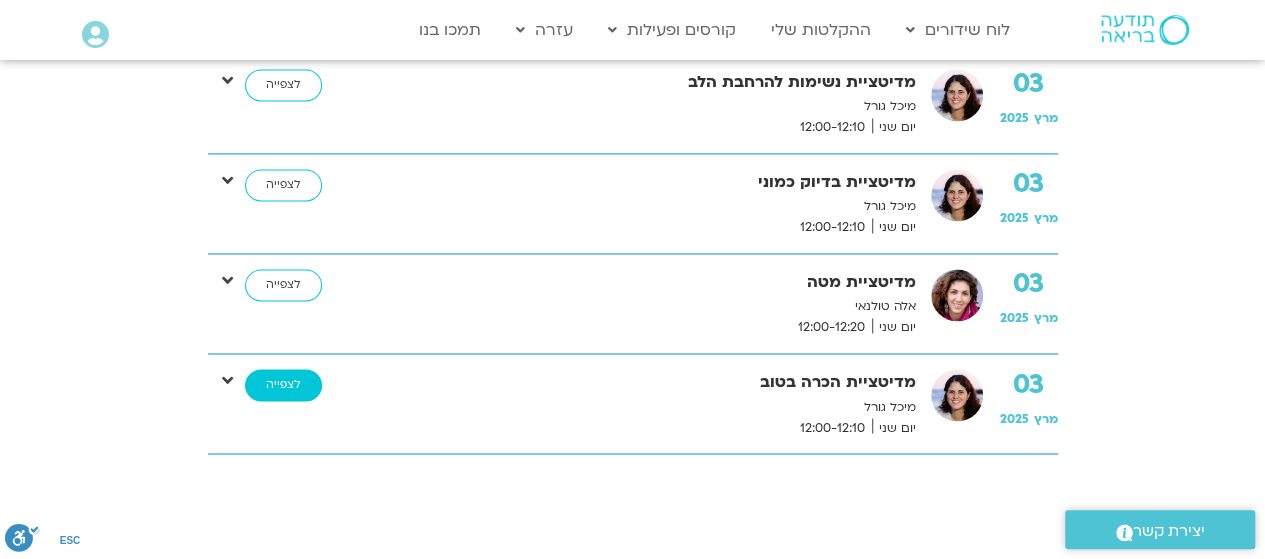 click on "לצפייה" at bounding box center (283, 385) 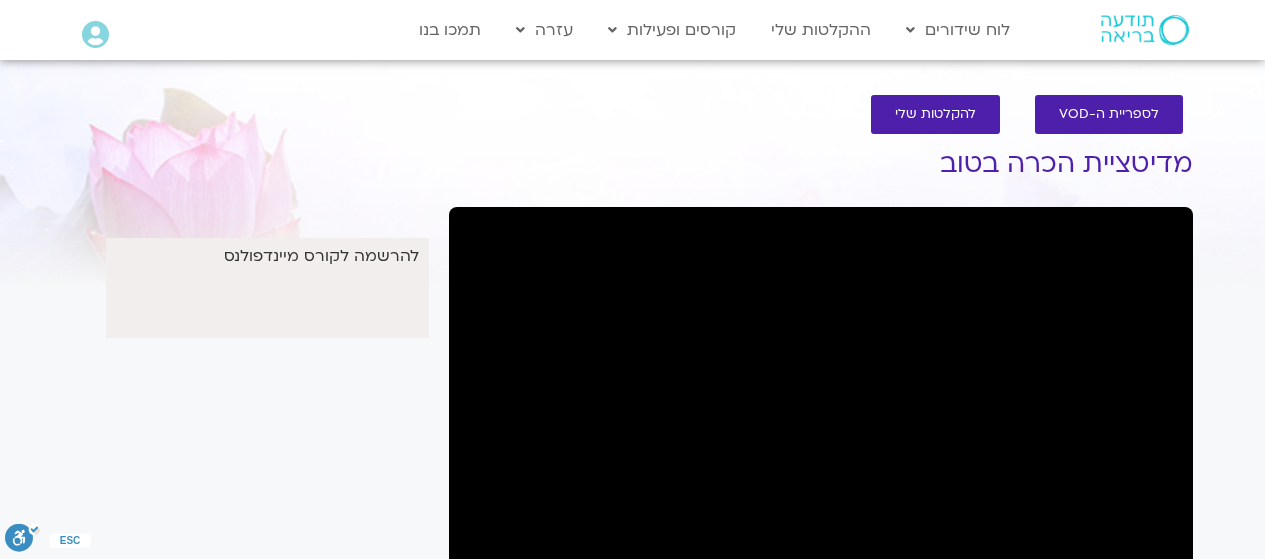 scroll, scrollTop: 0, scrollLeft: 0, axis: both 